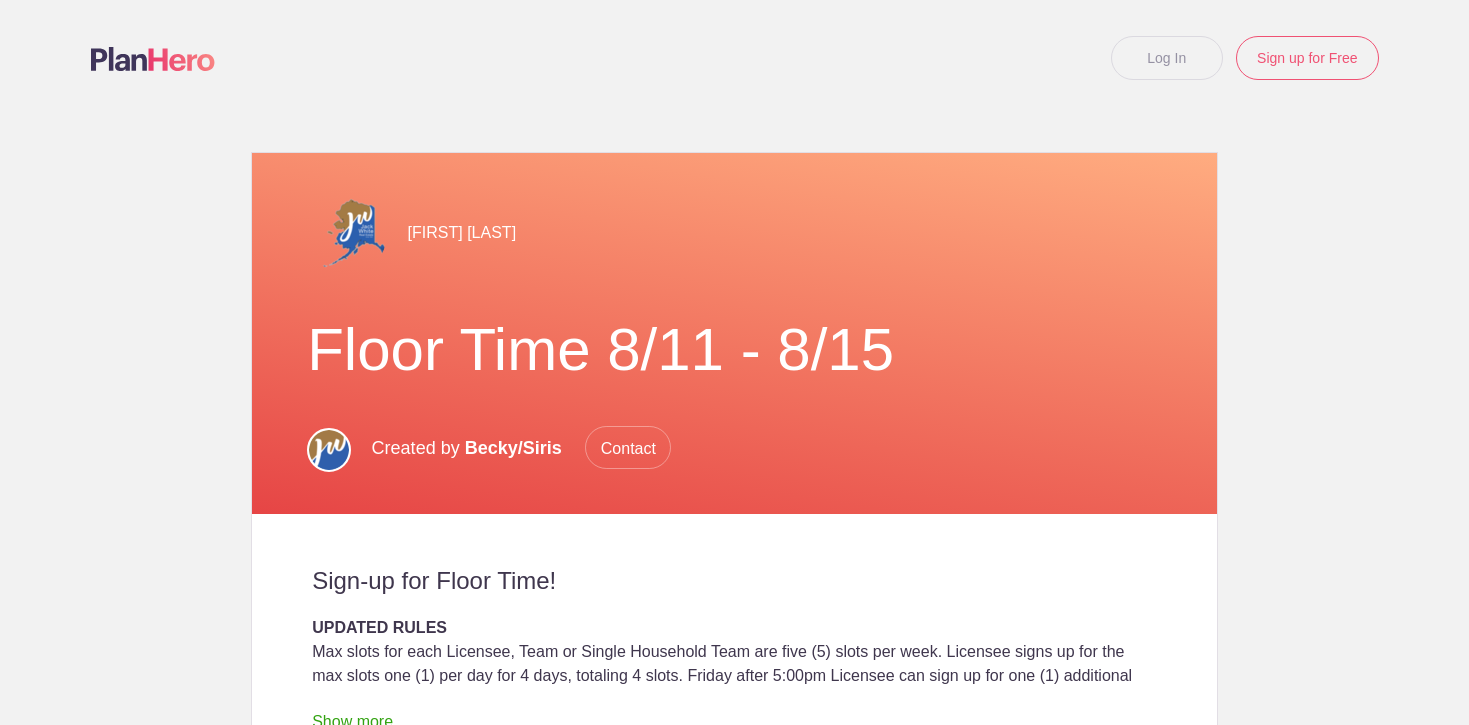 scroll, scrollTop: 0, scrollLeft: 0, axis: both 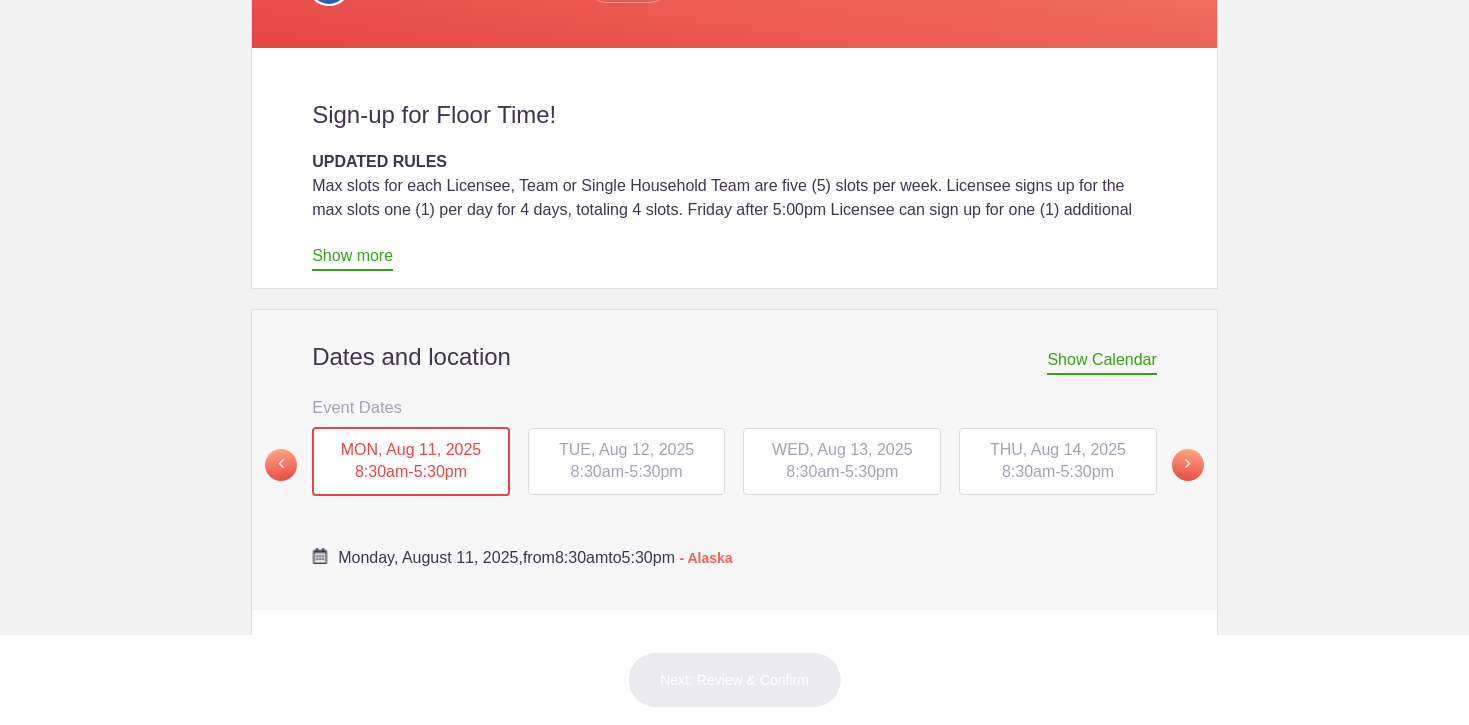 click on "TUE, Aug 12, 2025" at bounding box center [626, 449] 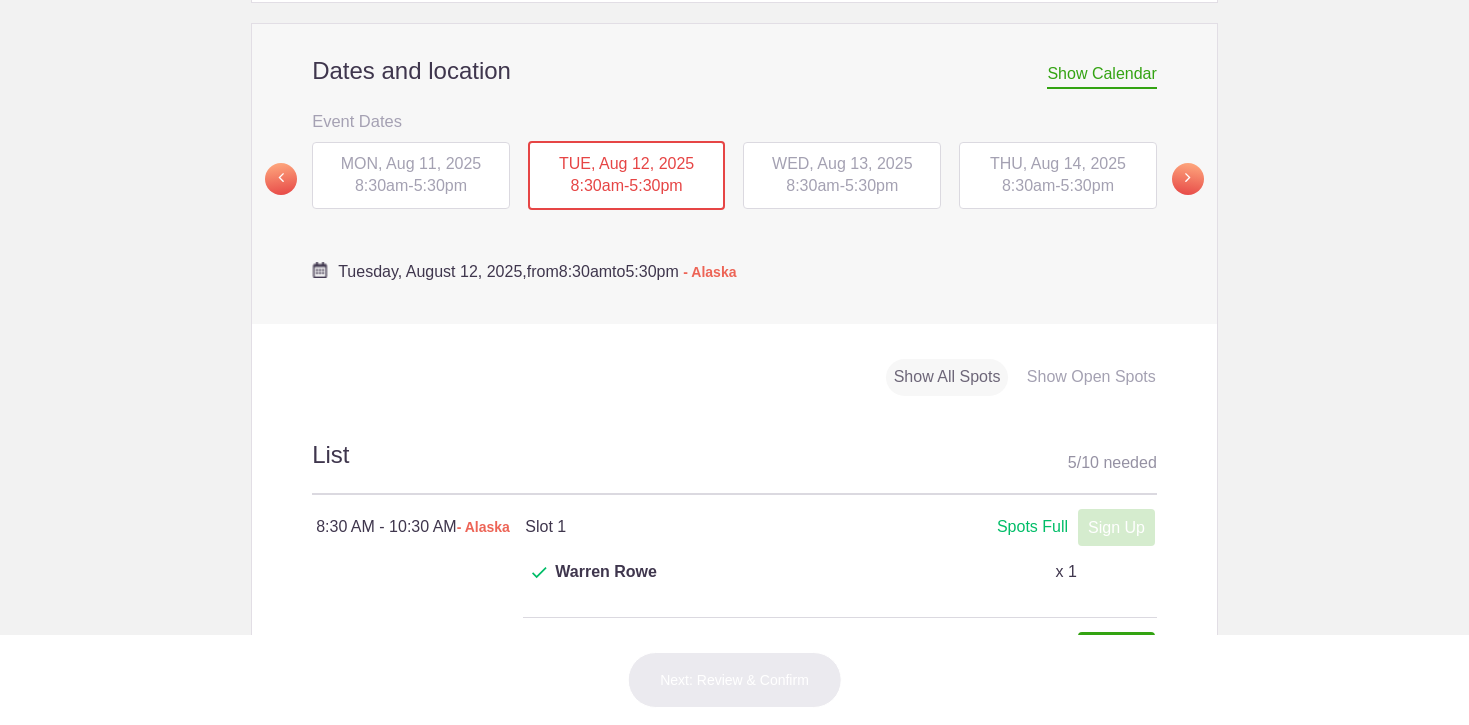 scroll, scrollTop: 732, scrollLeft: 0, axis: vertical 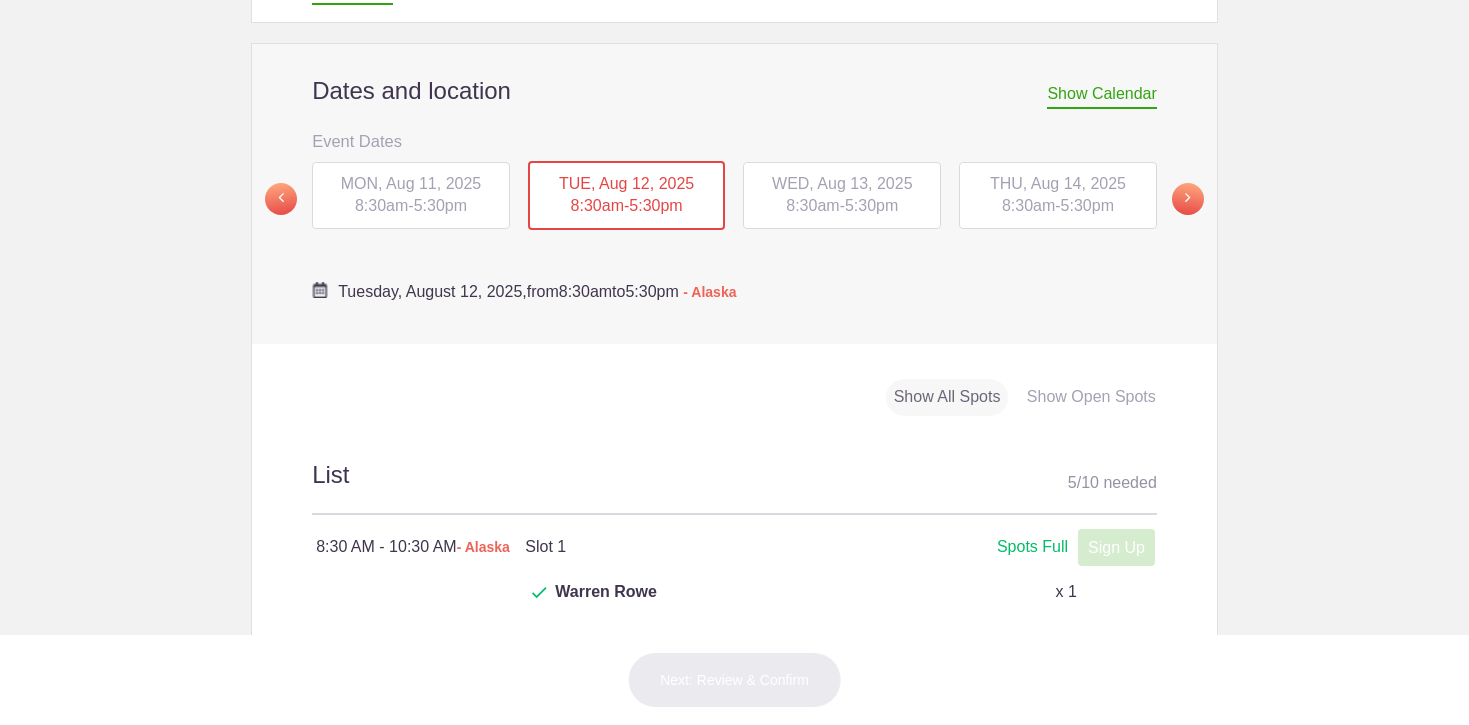 click on "WED, Aug 13, 2025
8:30am
-
5:30pm" at bounding box center (842, 196) 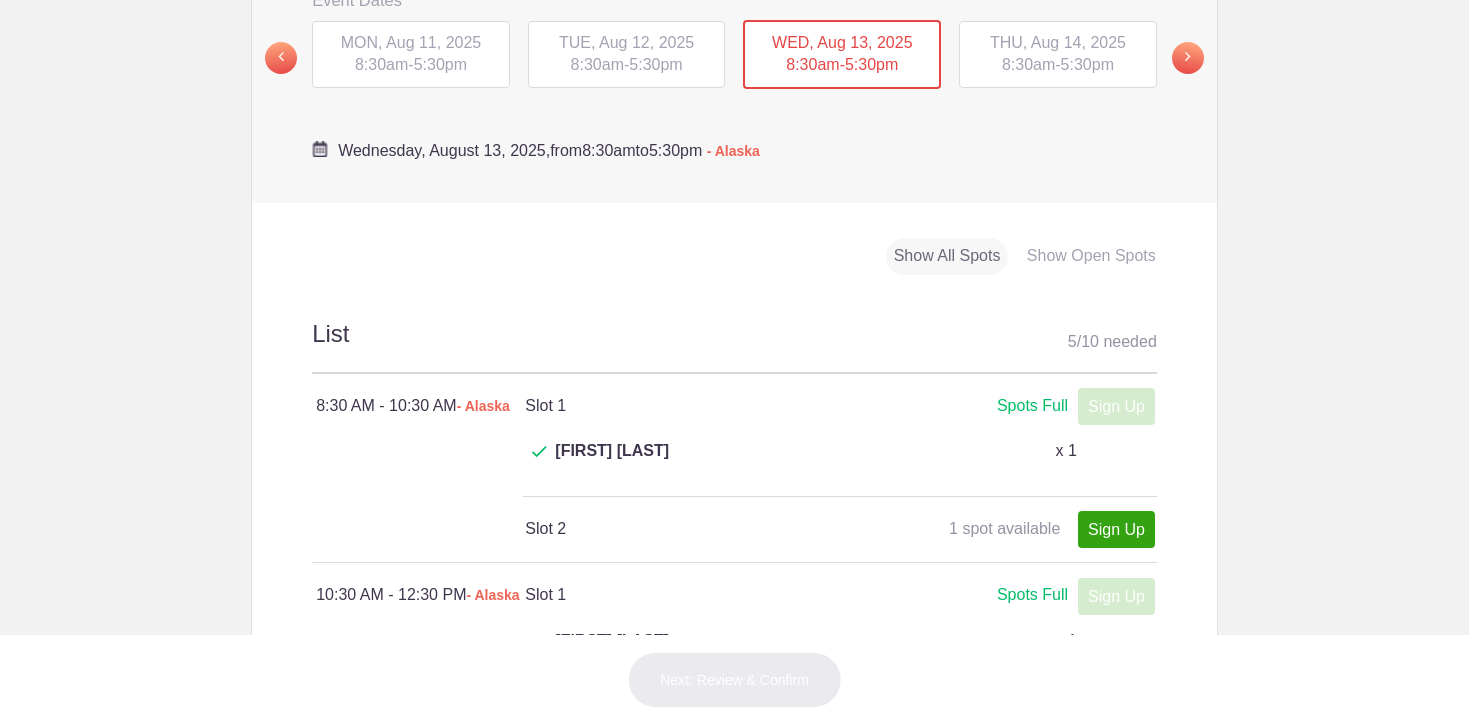 scroll, scrollTop: 827, scrollLeft: 0, axis: vertical 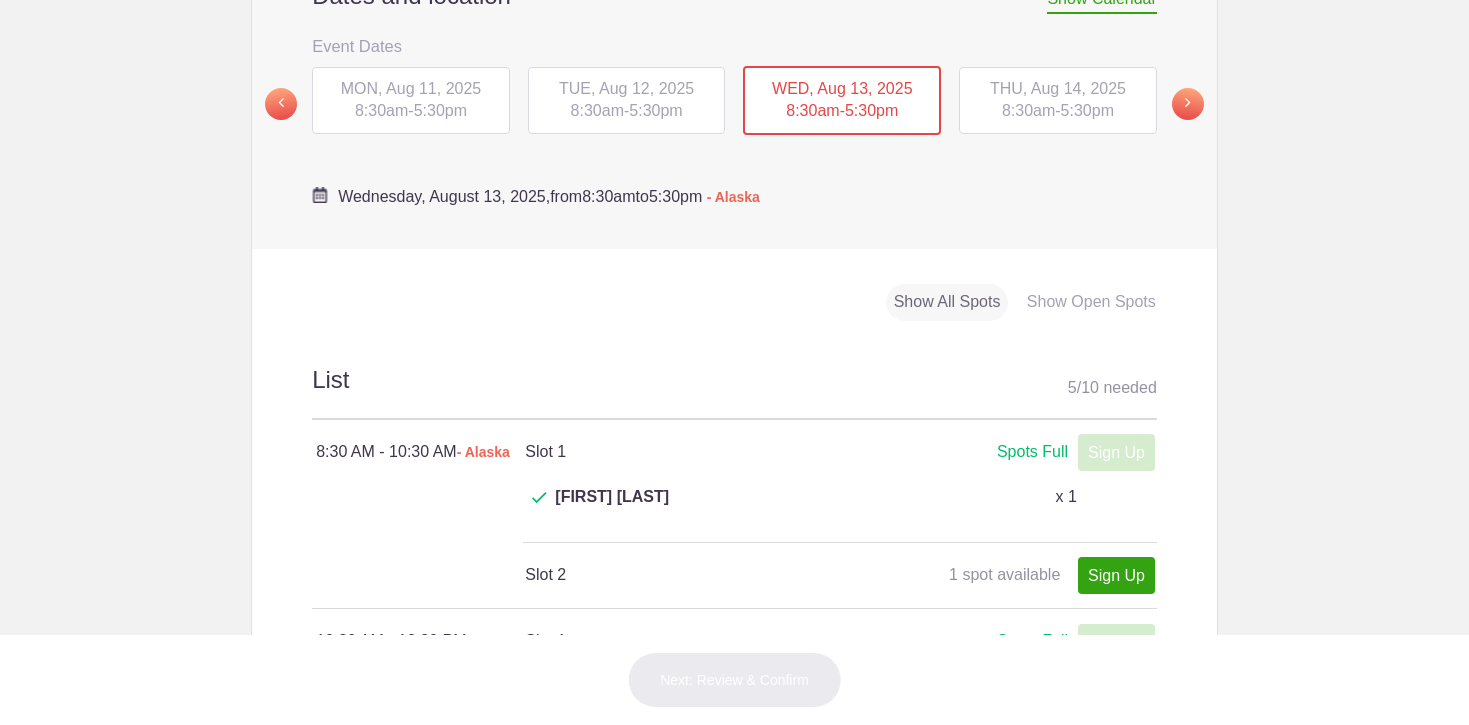 click on "THU, Aug 14, 2025
8:30am
-
5:30pm" at bounding box center [1058, 101] 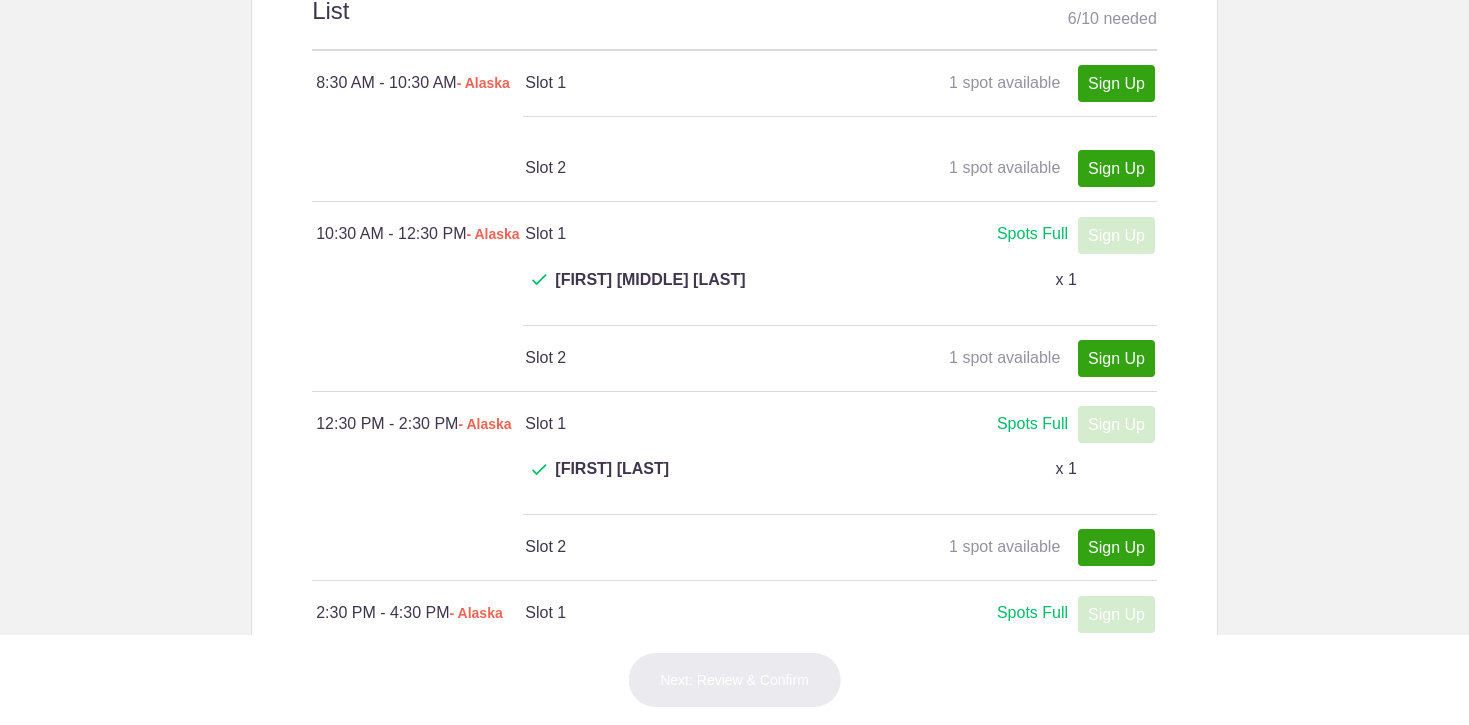 scroll, scrollTop: 1103, scrollLeft: 0, axis: vertical 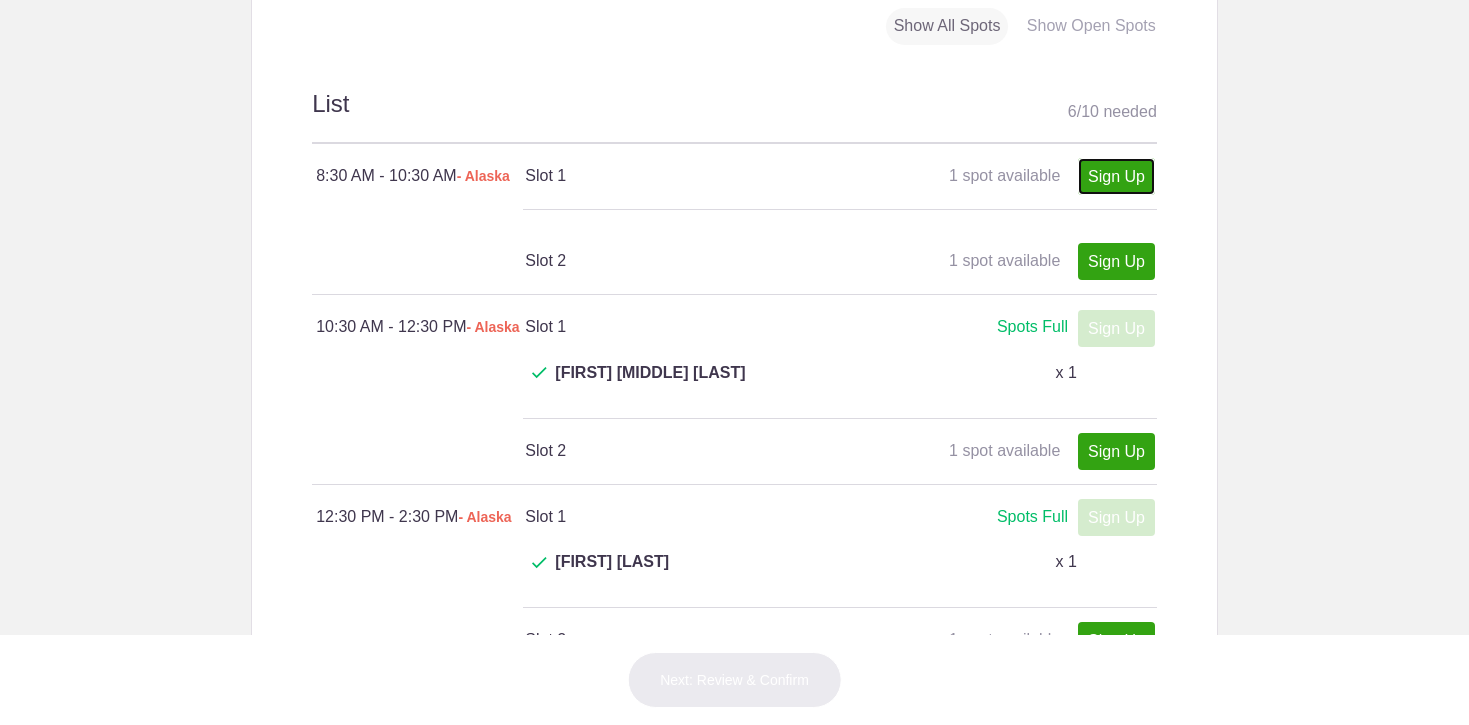 click on "Sign Up" at bounding box center [1116, 176] 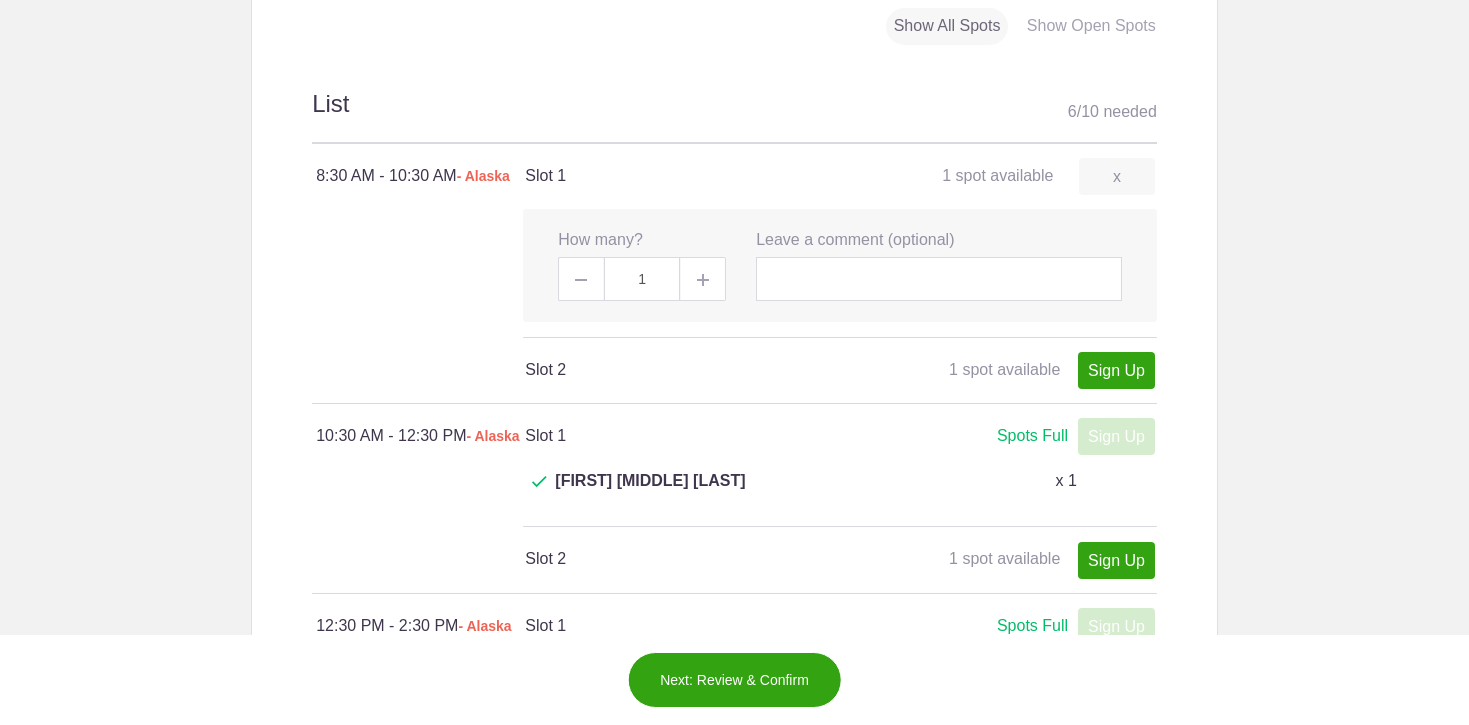 click on "Next: Review & Confirm" at bounding box center [734, 680] 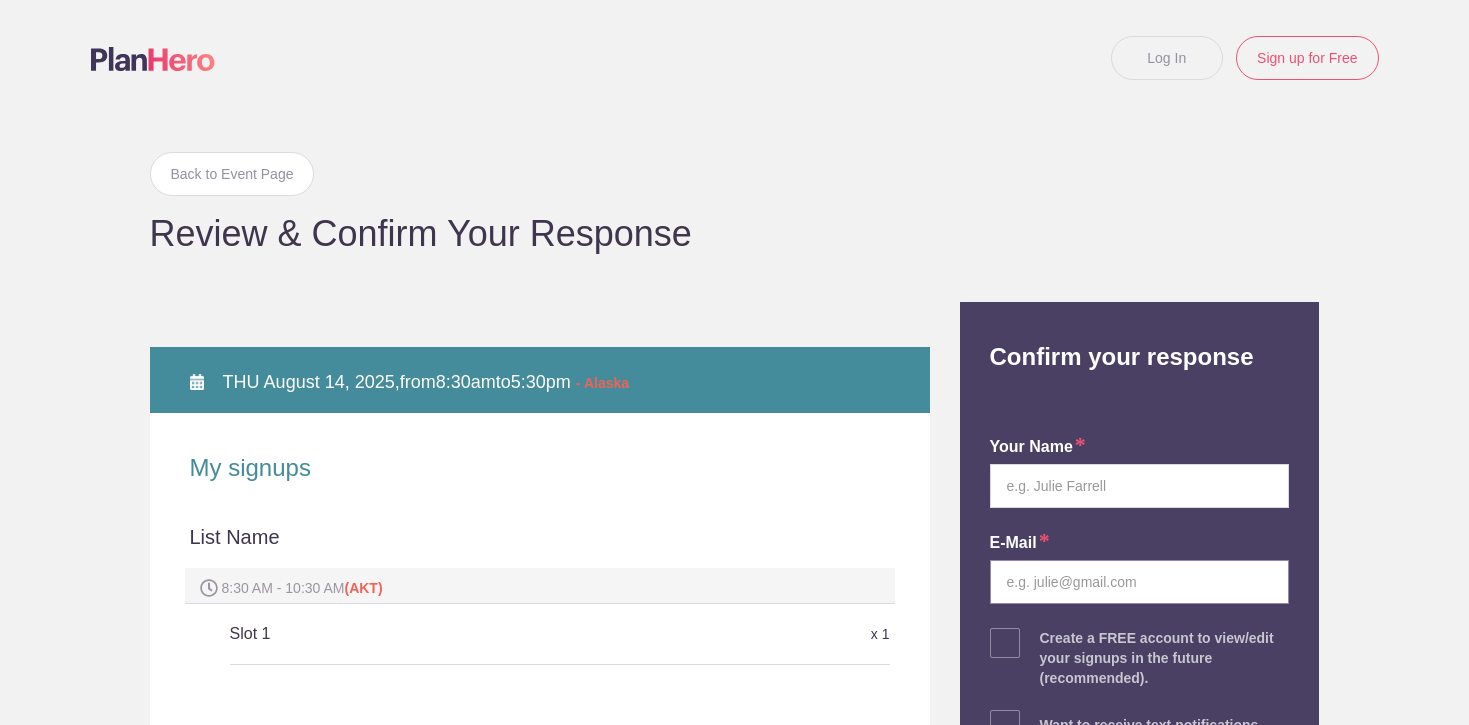 type on "[FIRST] [LAST]" 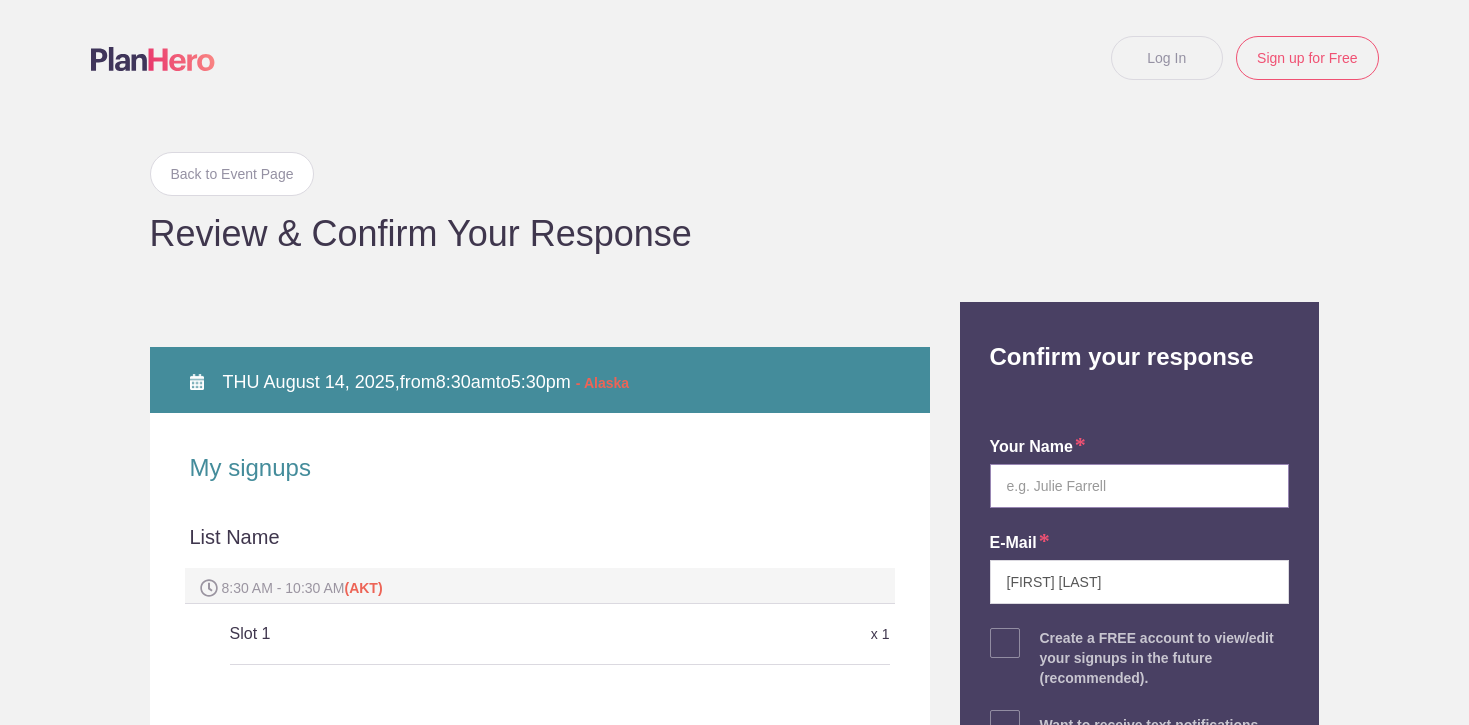 click at bounding box center (1140, 486) 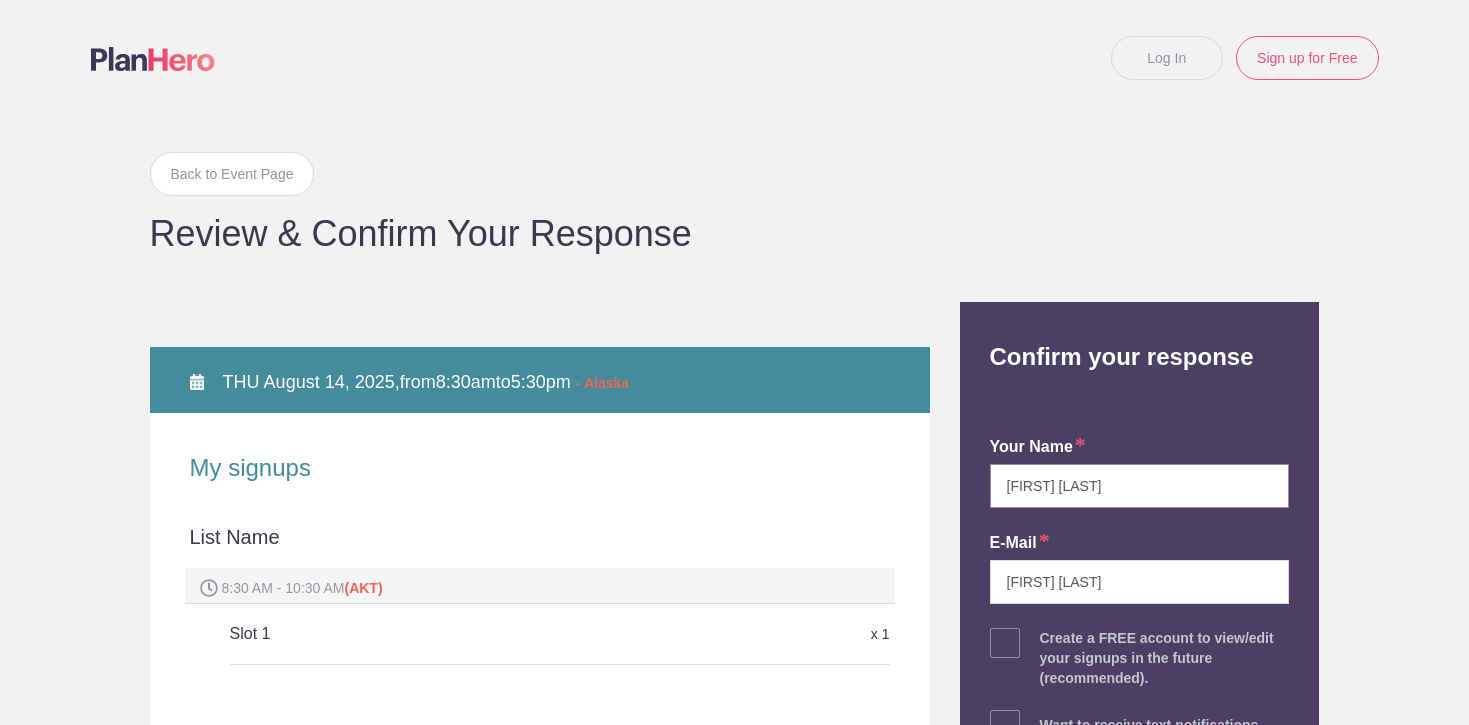 type on "[FIRST] [LAST]" 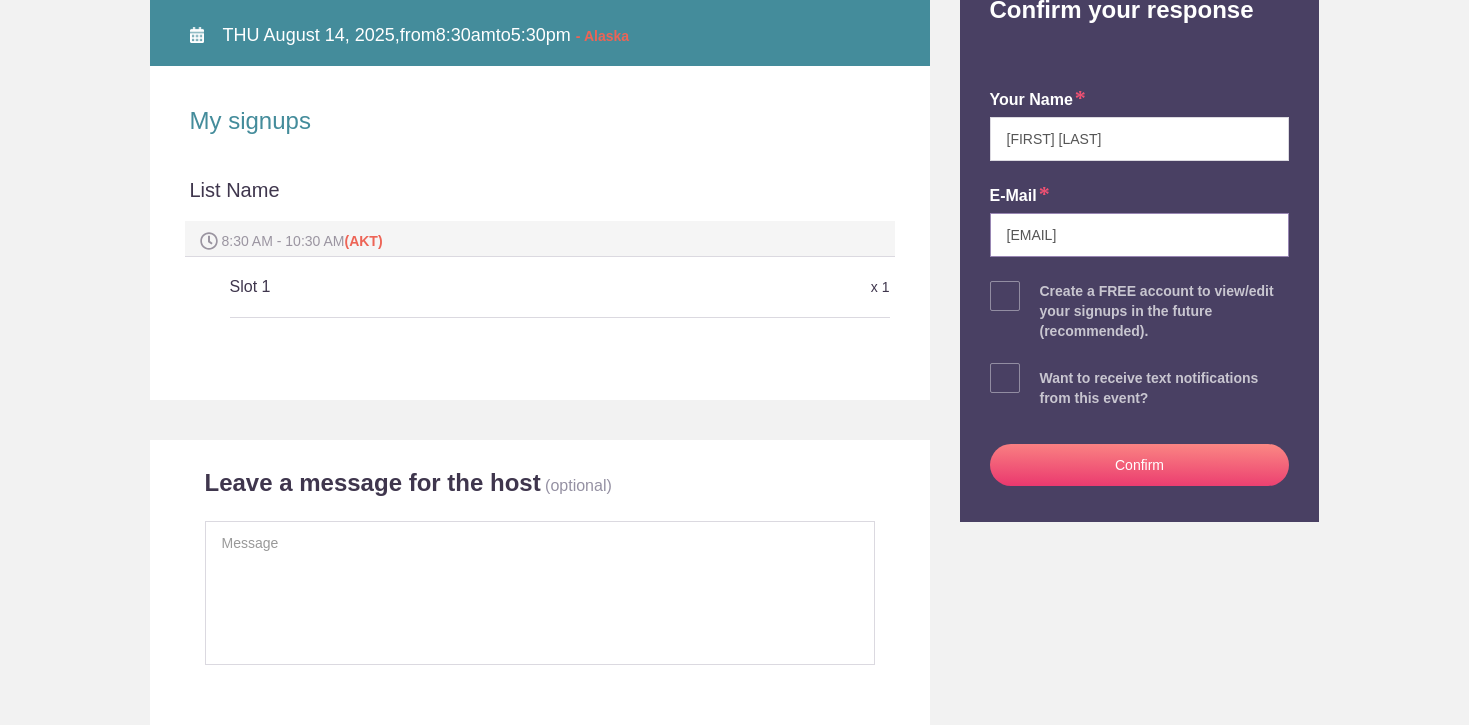 scroll, scrollTop: 350, scrollLeft: 0, axis: vertical 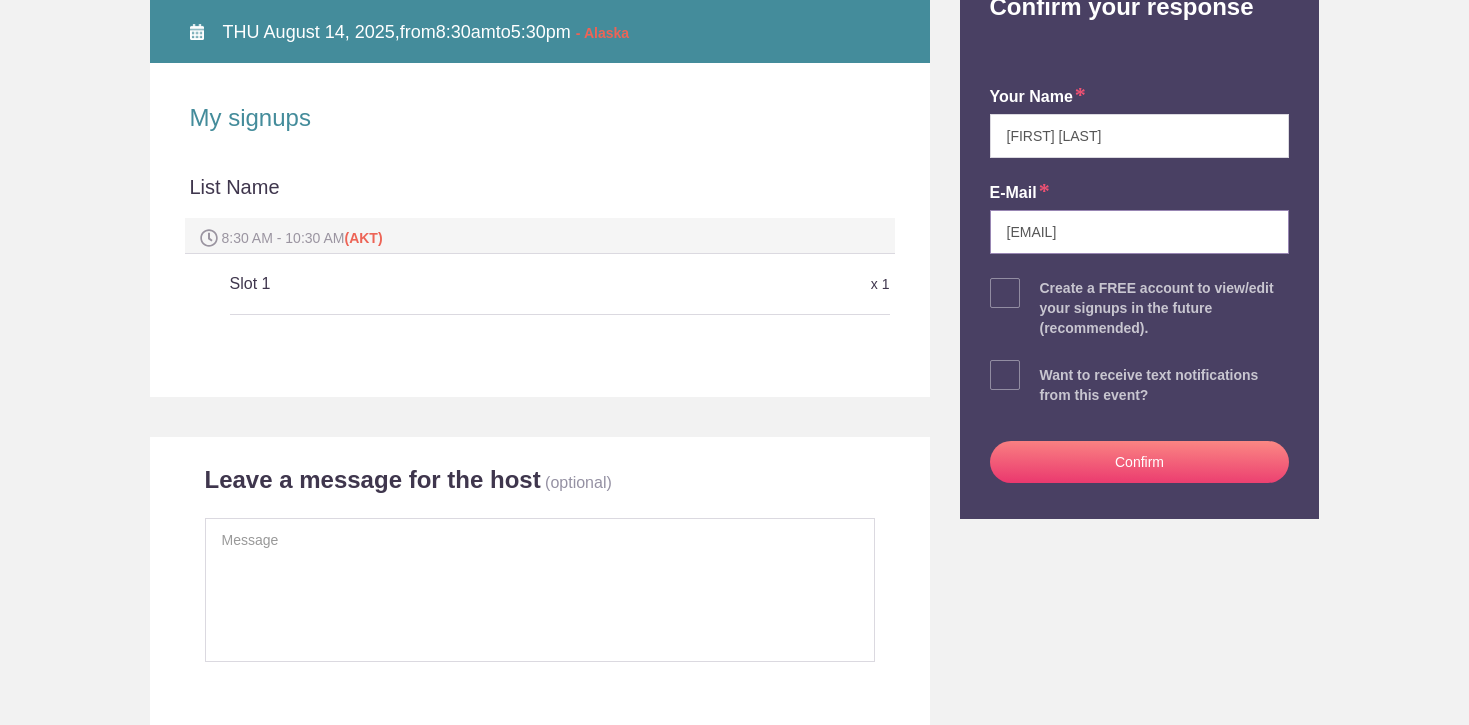 type on "[EMAIL]" 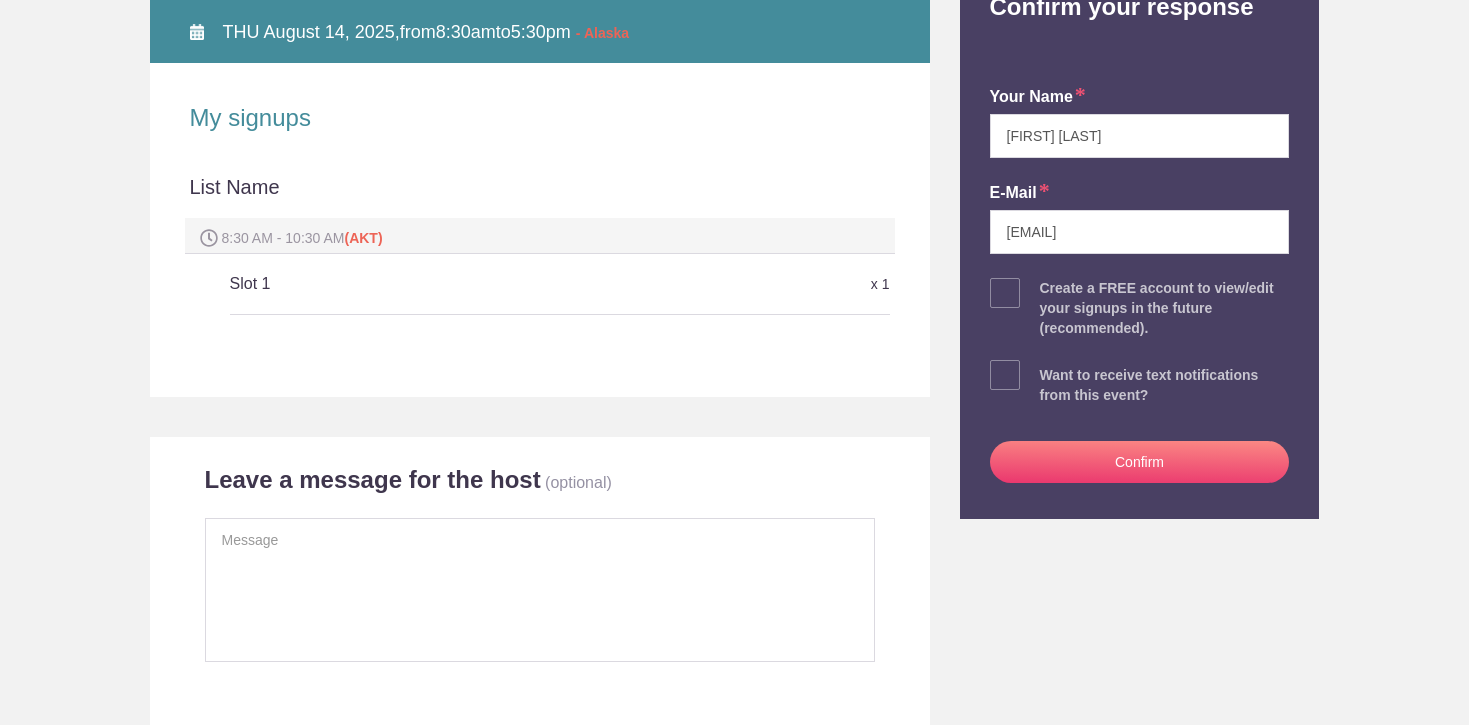 click on "Confirm" at bounding box center (1140, 462) 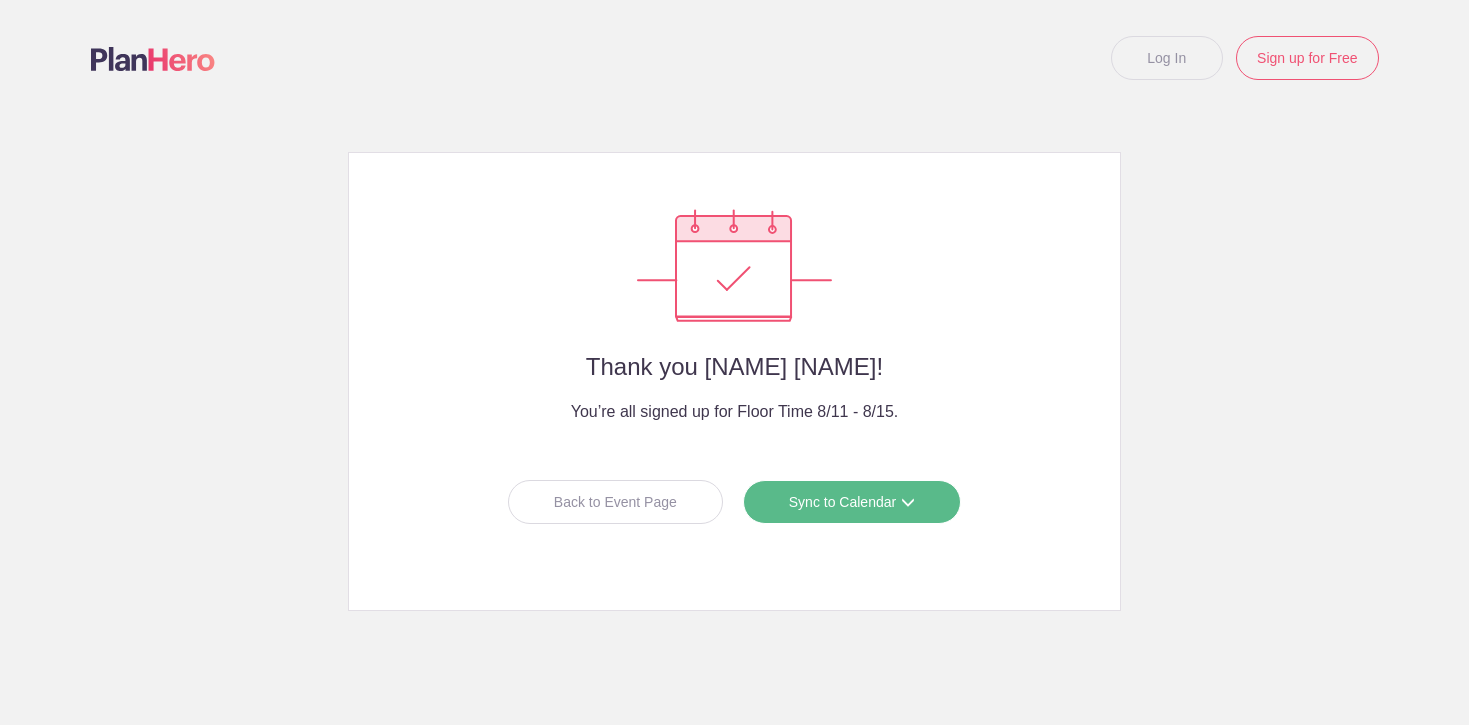 scroll, scrollTop: 0, scrollLeft: 0, axis: both 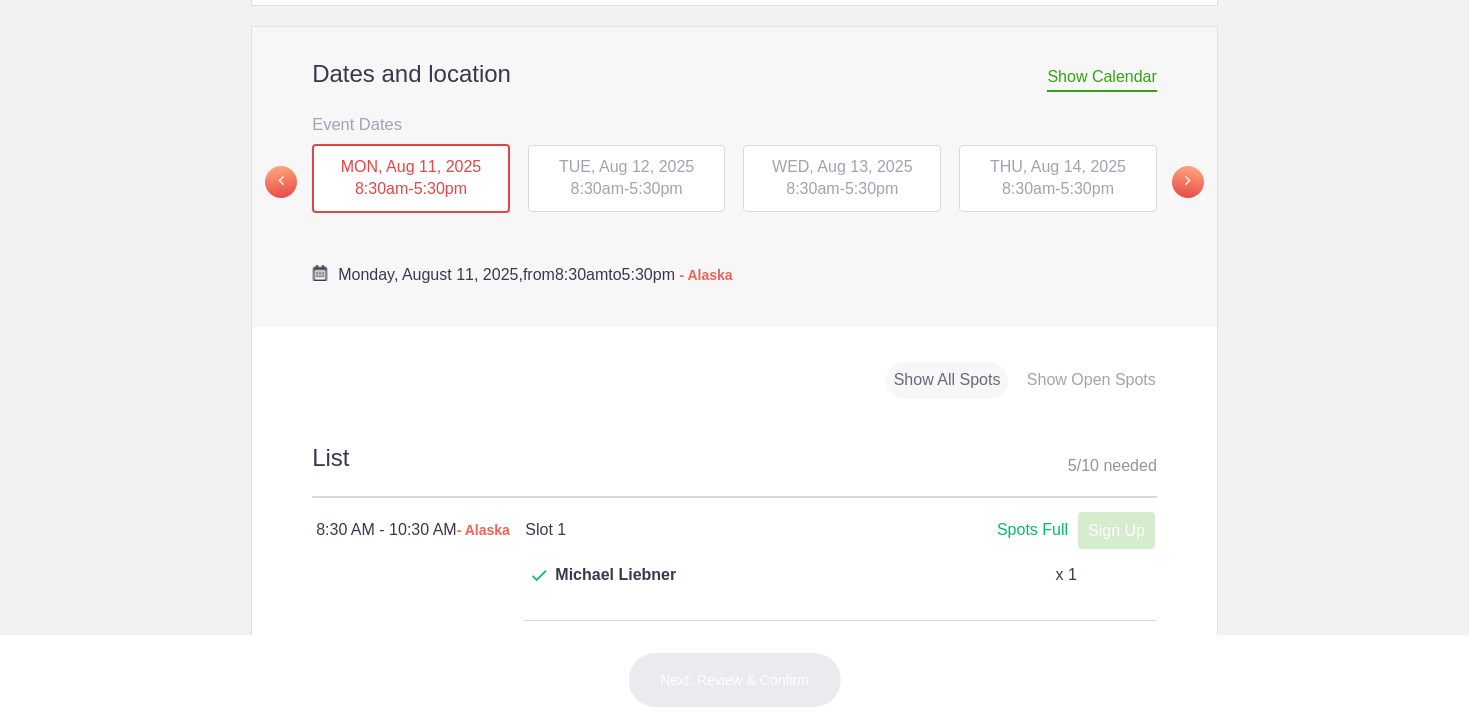click on "THU, Aug 14, 2025
8:30am
-
5:30pm" at bounding box center [1058, 179] 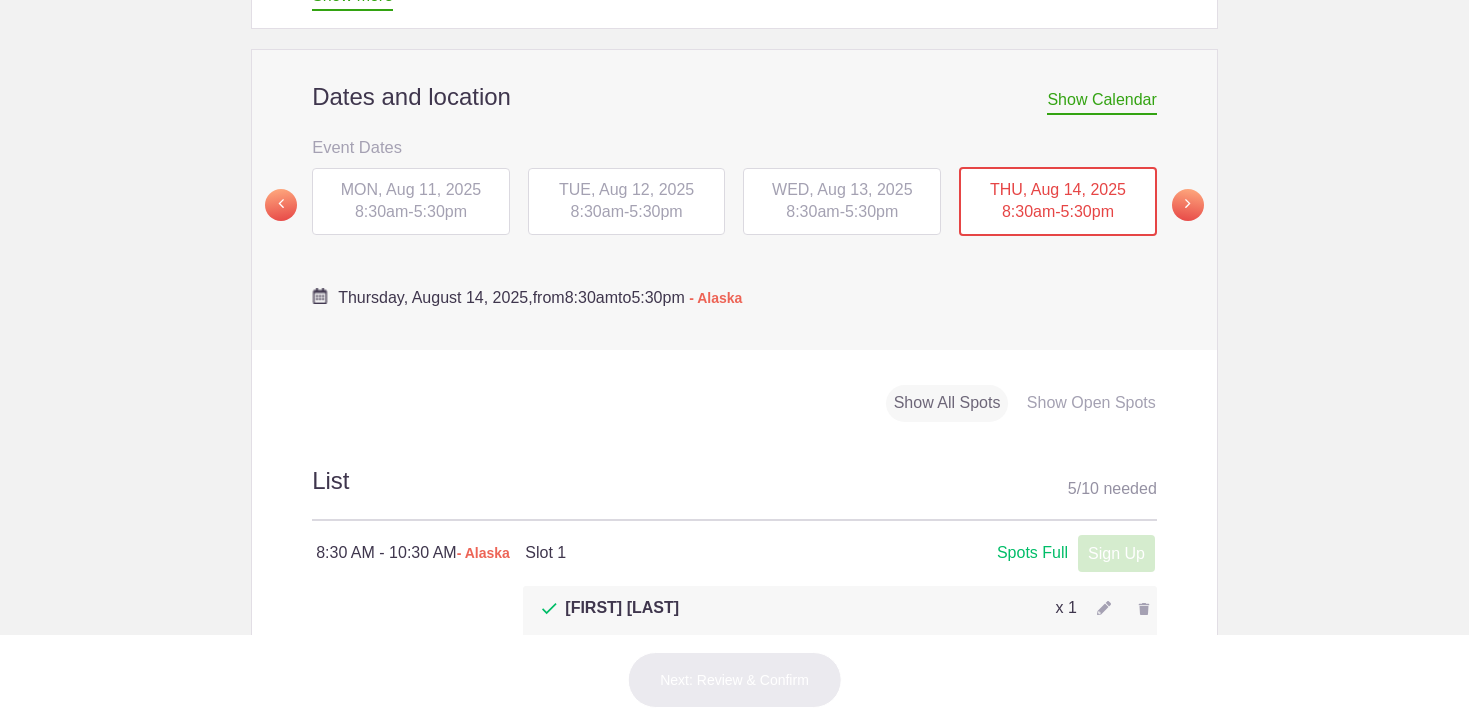 scroll, scrollTop: 722, scrollLeft: 0, axis: vertical 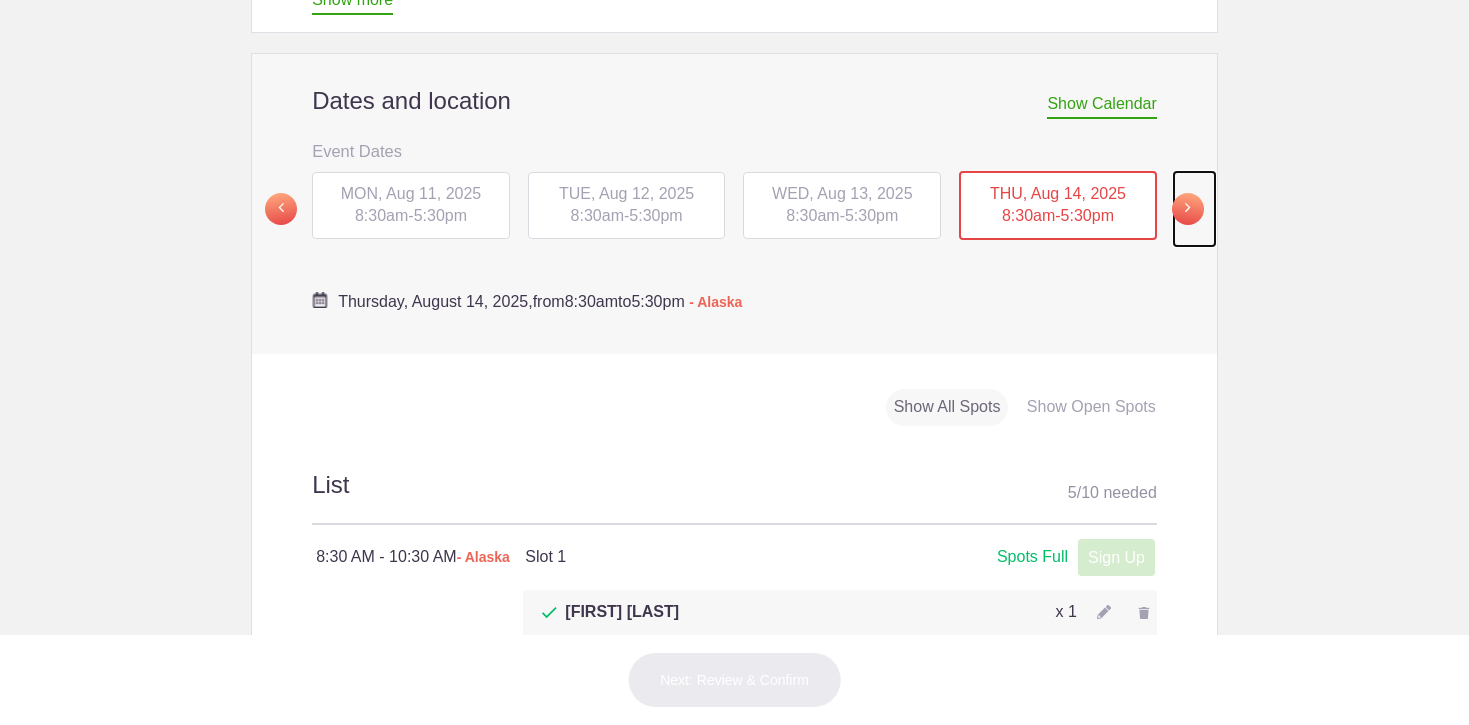click at bounding box center [1188, 209] 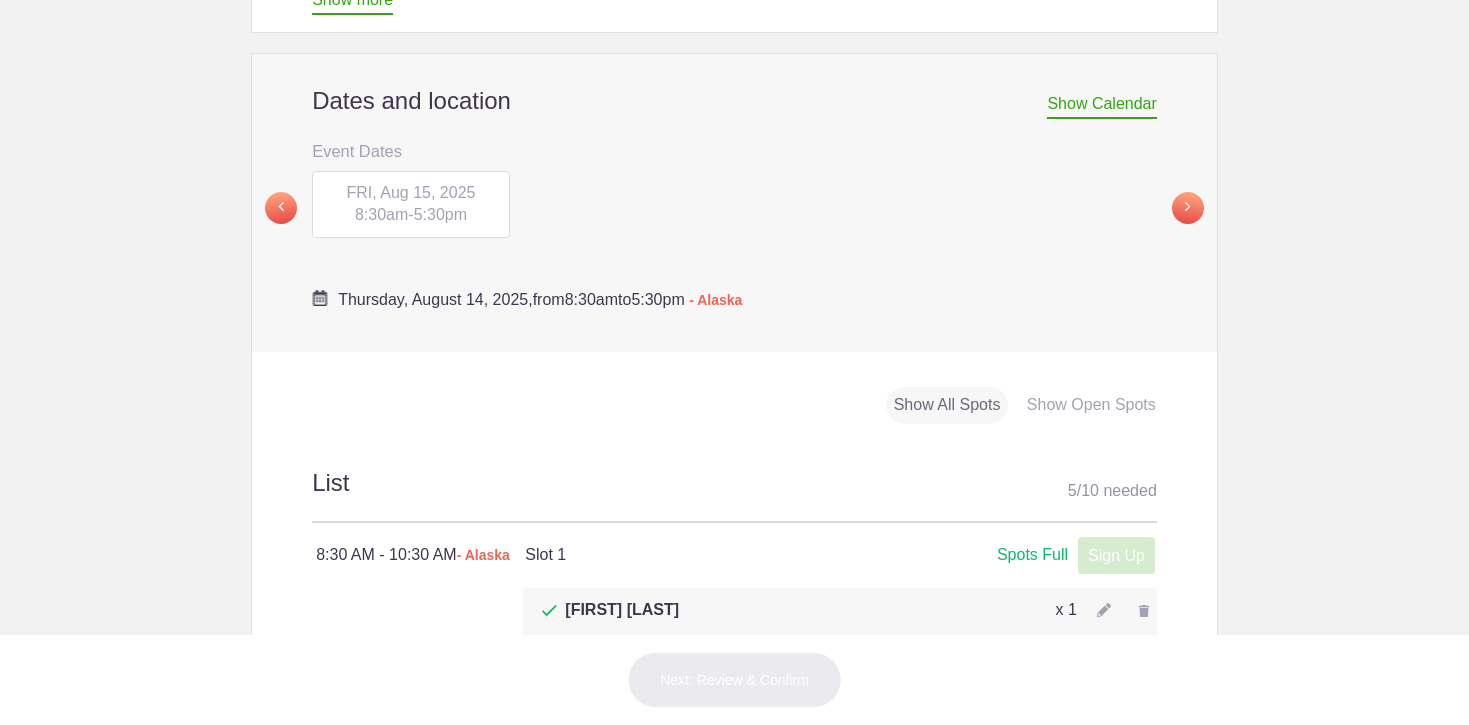 click on "FRI, Aug 15, 2025" at bounding box center [410, 192] 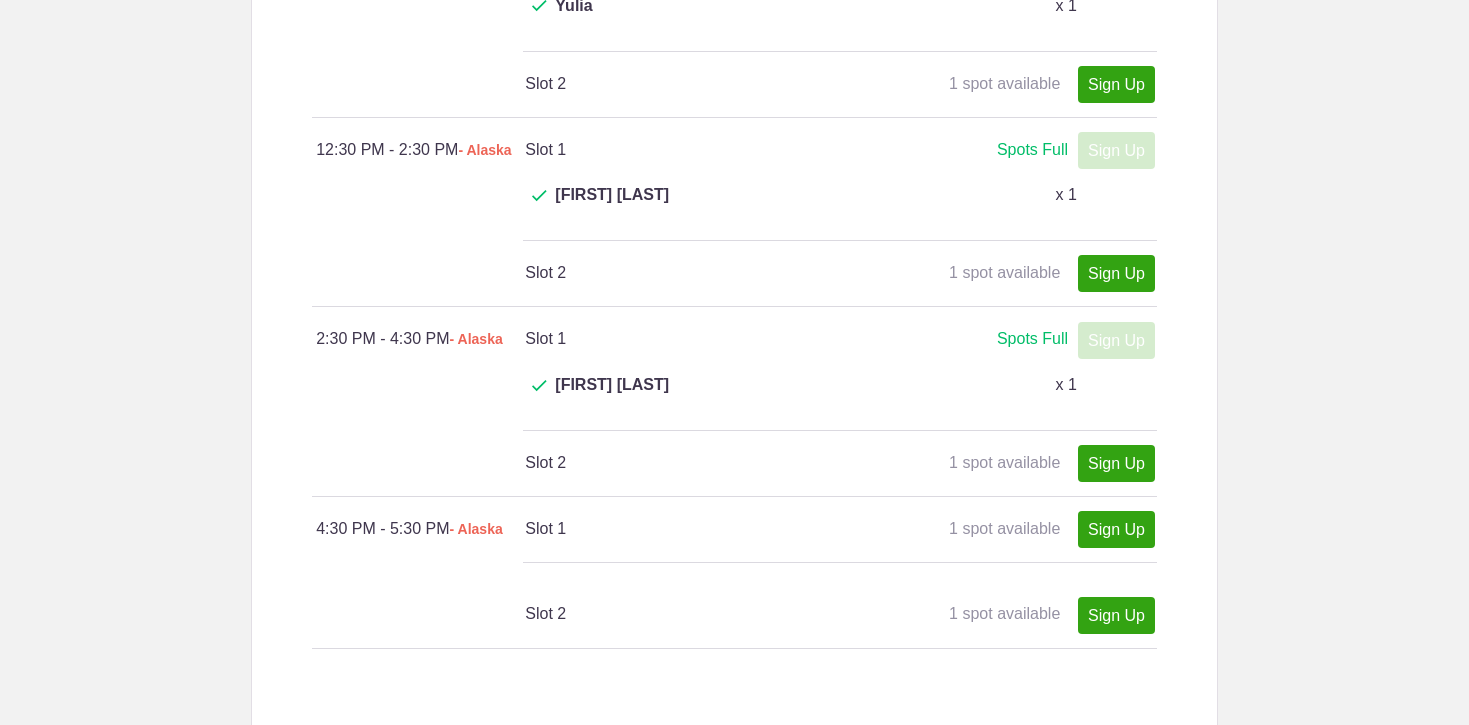 scroll, scrollTop: 1514, scrollLeft: 0, axis: vertical 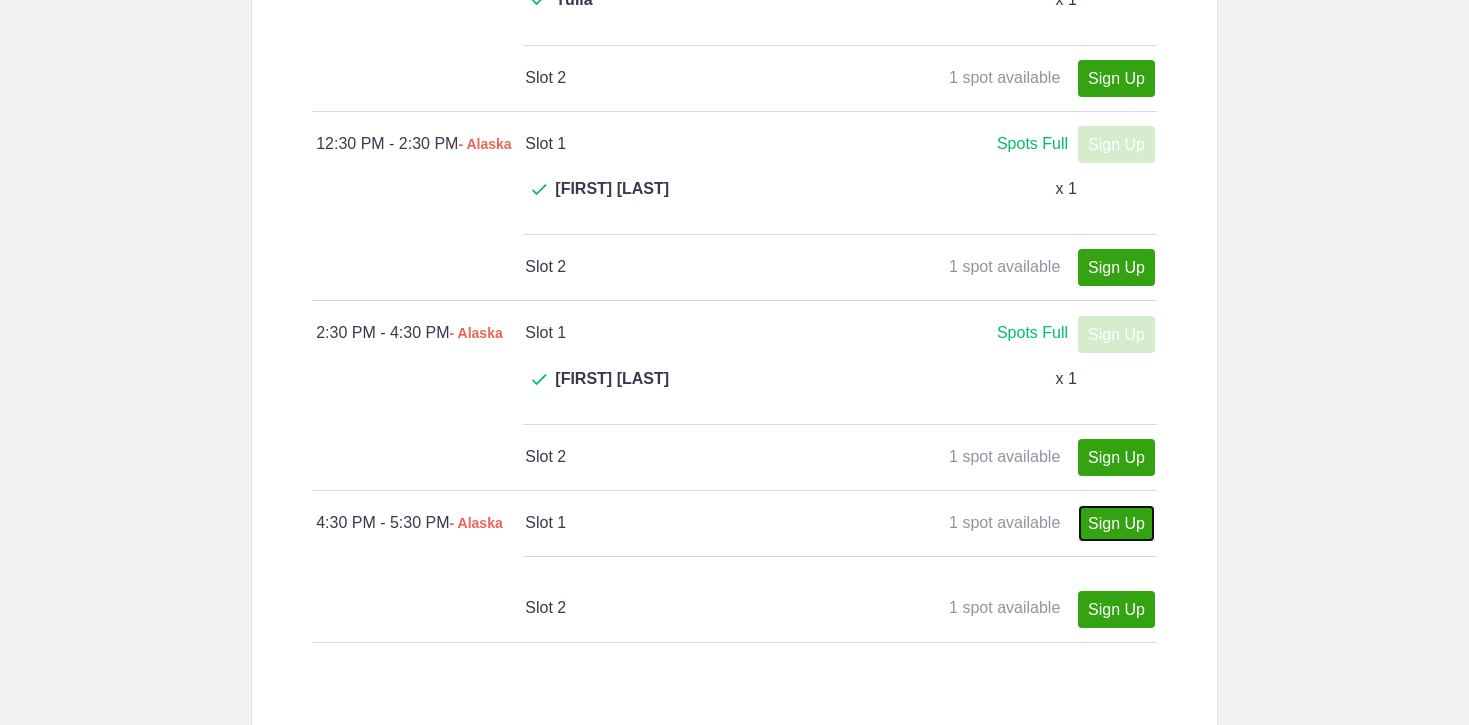 click on "Sign Up" at bounding box center [1116, 523] 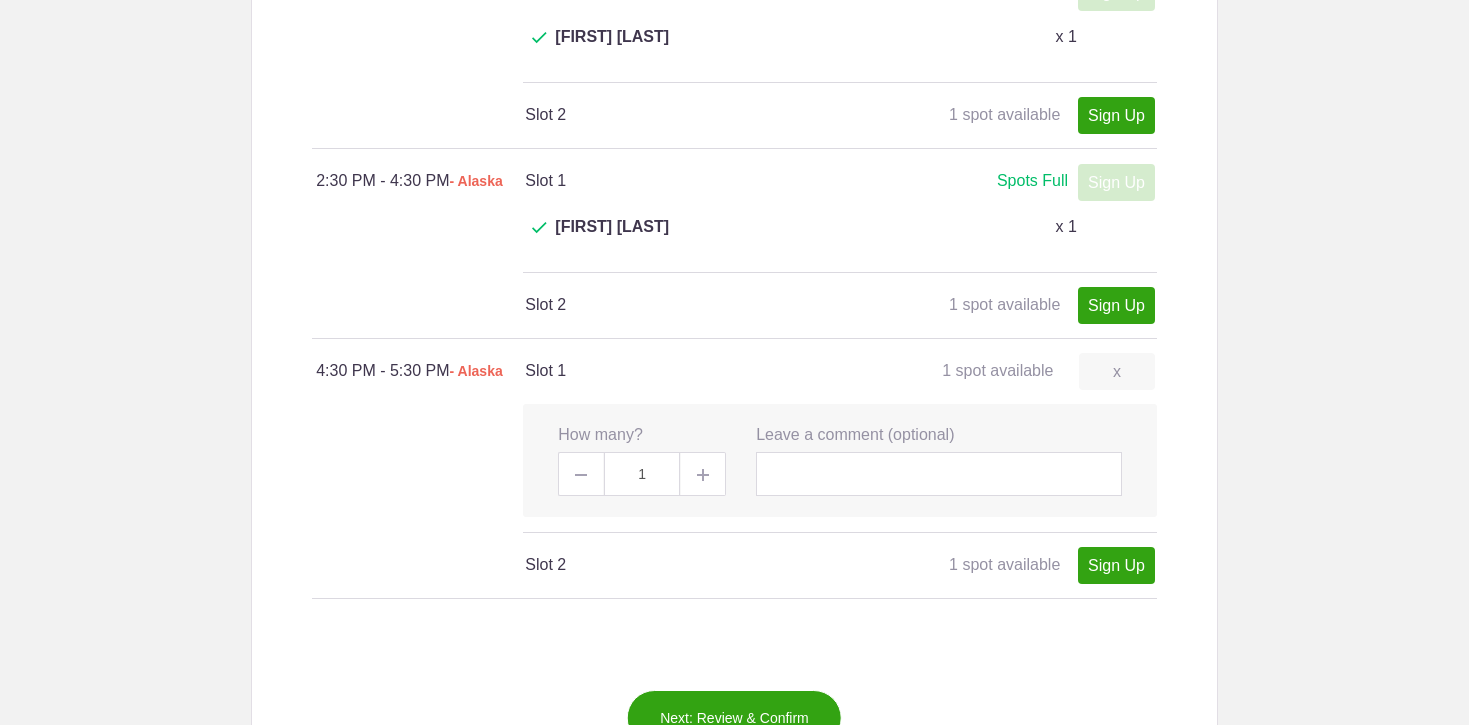 scroll, scrollTop: 1671, scrollLeft: 0, axis: vertical 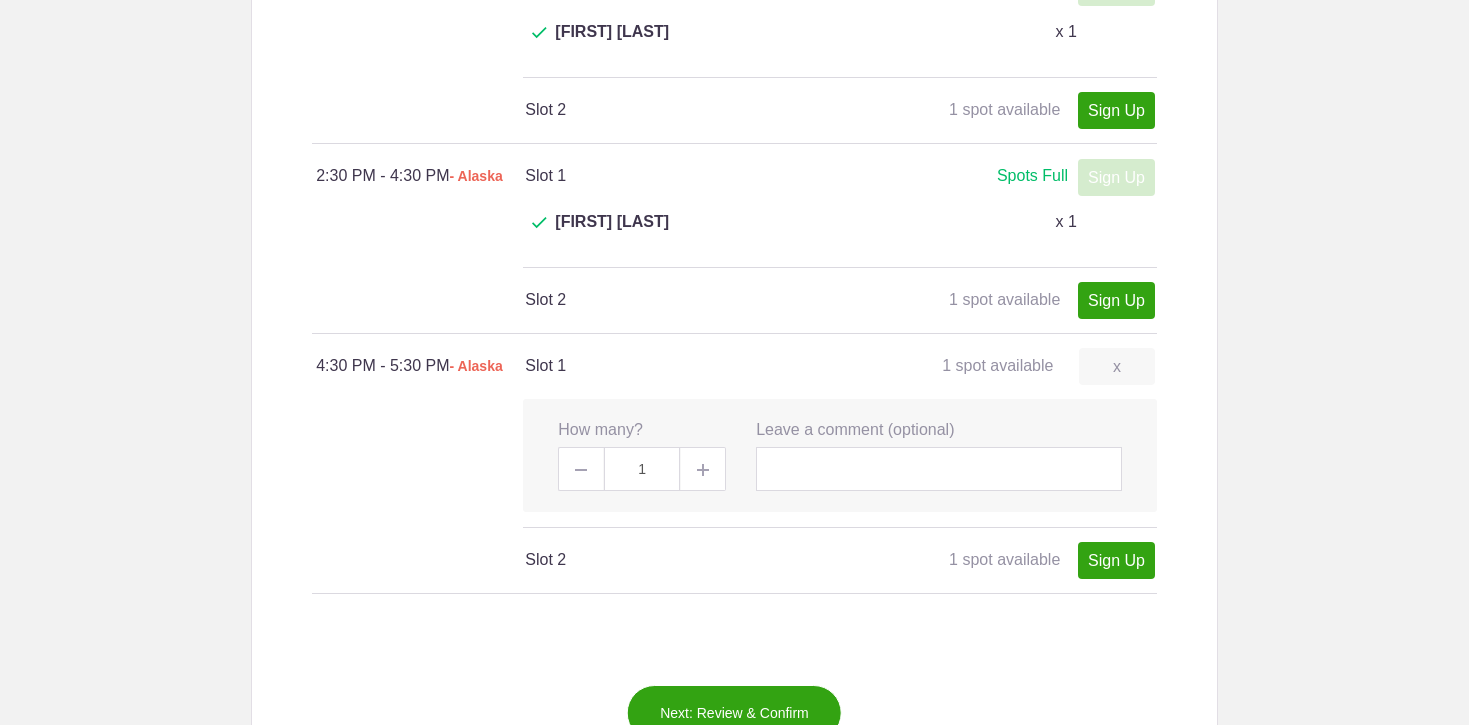 click on "Next: Review & Confirm" at bounding box center (734, 713) 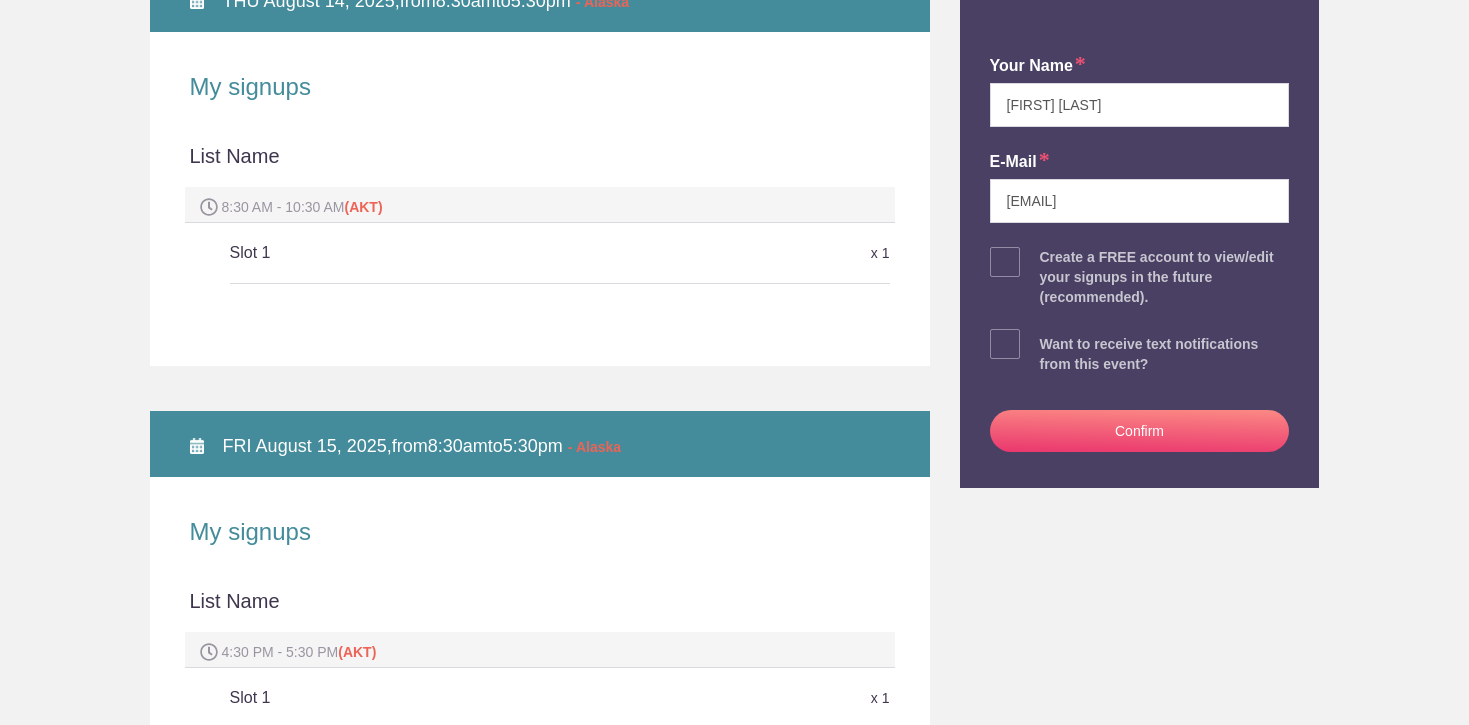 scroll, scrollTop: 398, scrollLeft: 0, axis: vertical 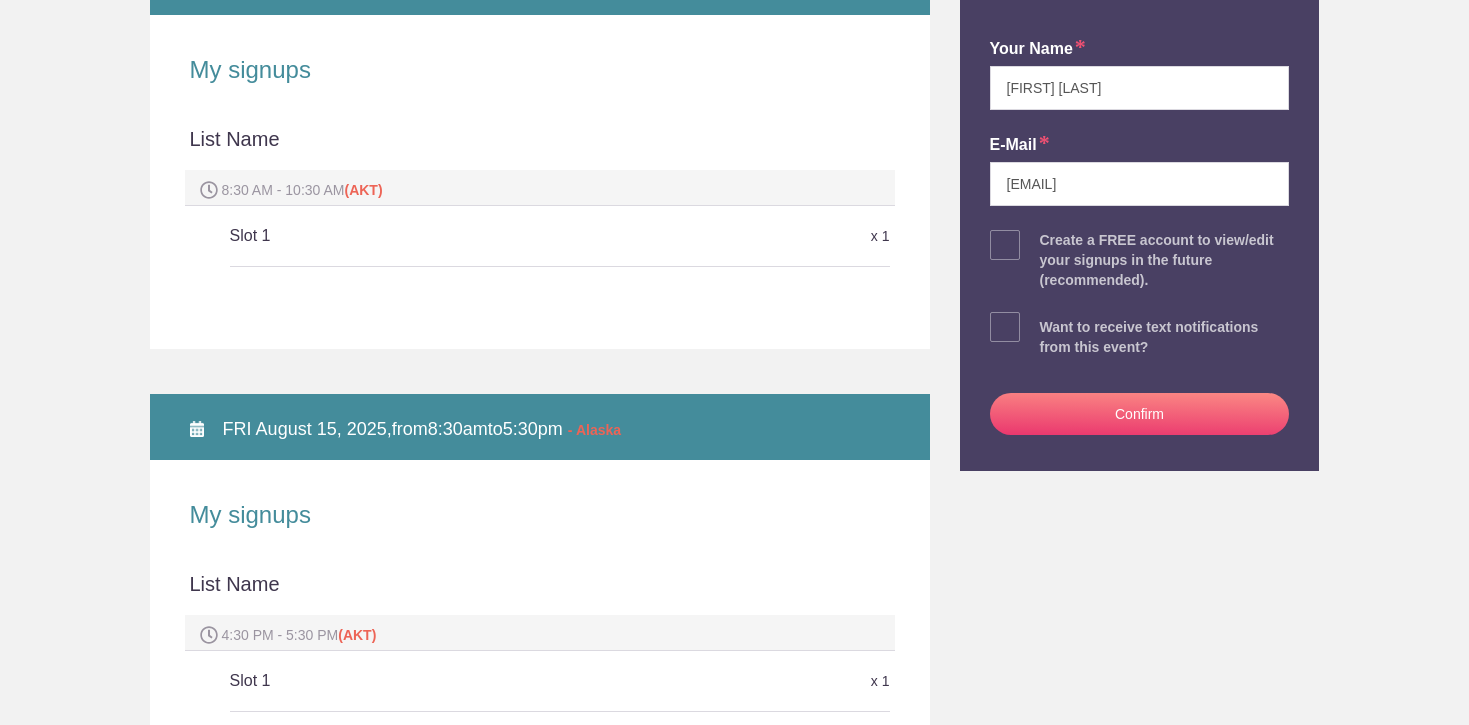 click on "Confirm" at bounding box center (1140, 414) 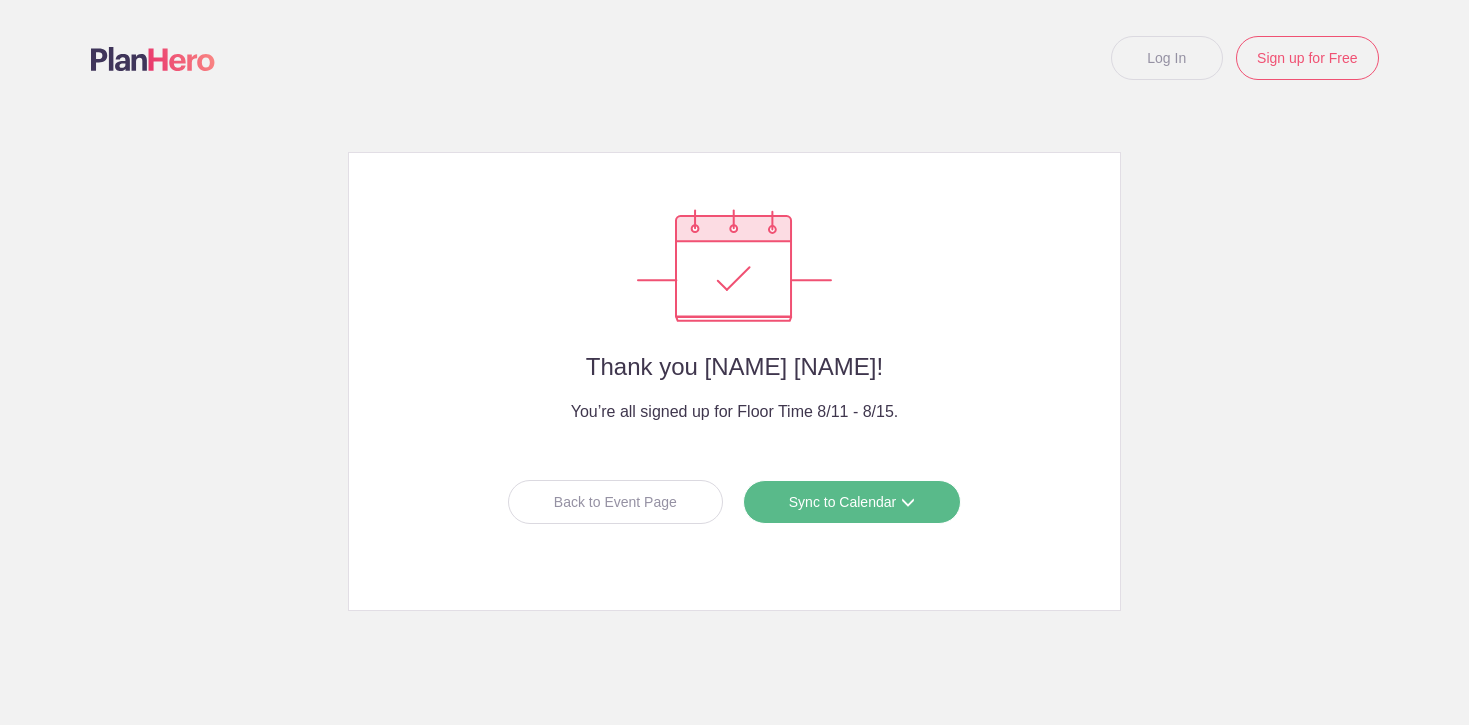 scroll, scrollTop: 0, scrollLeft: 0, axis: both 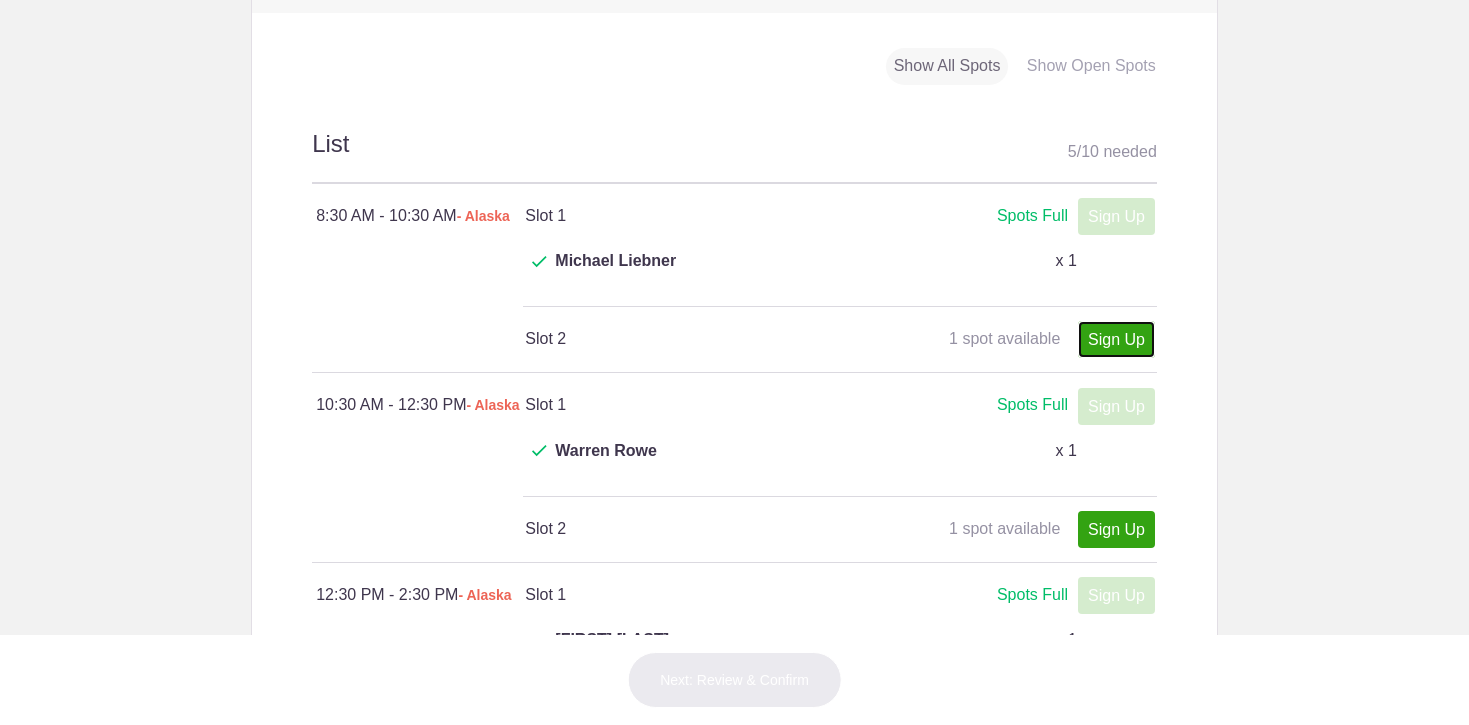 click on "Sign Up" at bounding box center (1116, 339) 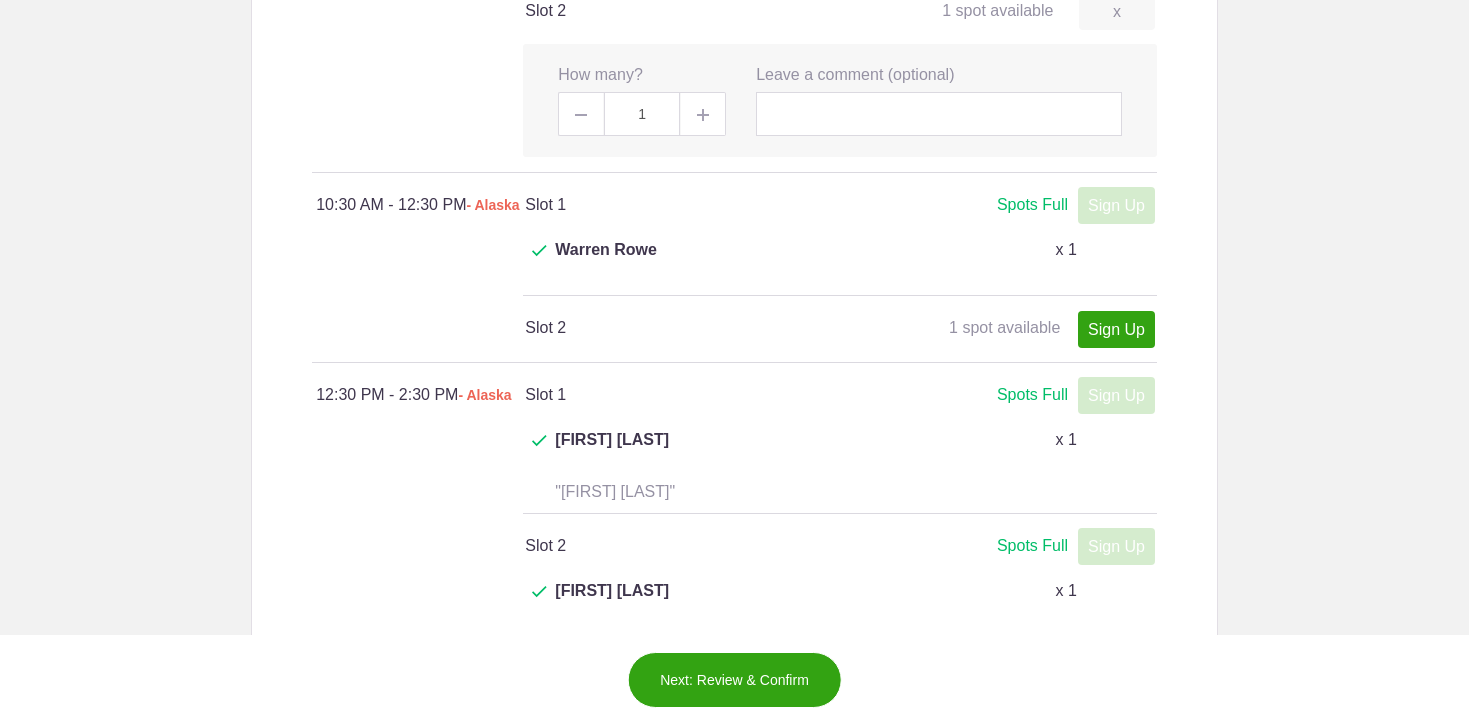 scroll, scrollTop: 1401, scrollLeft: 0, axis: vertical 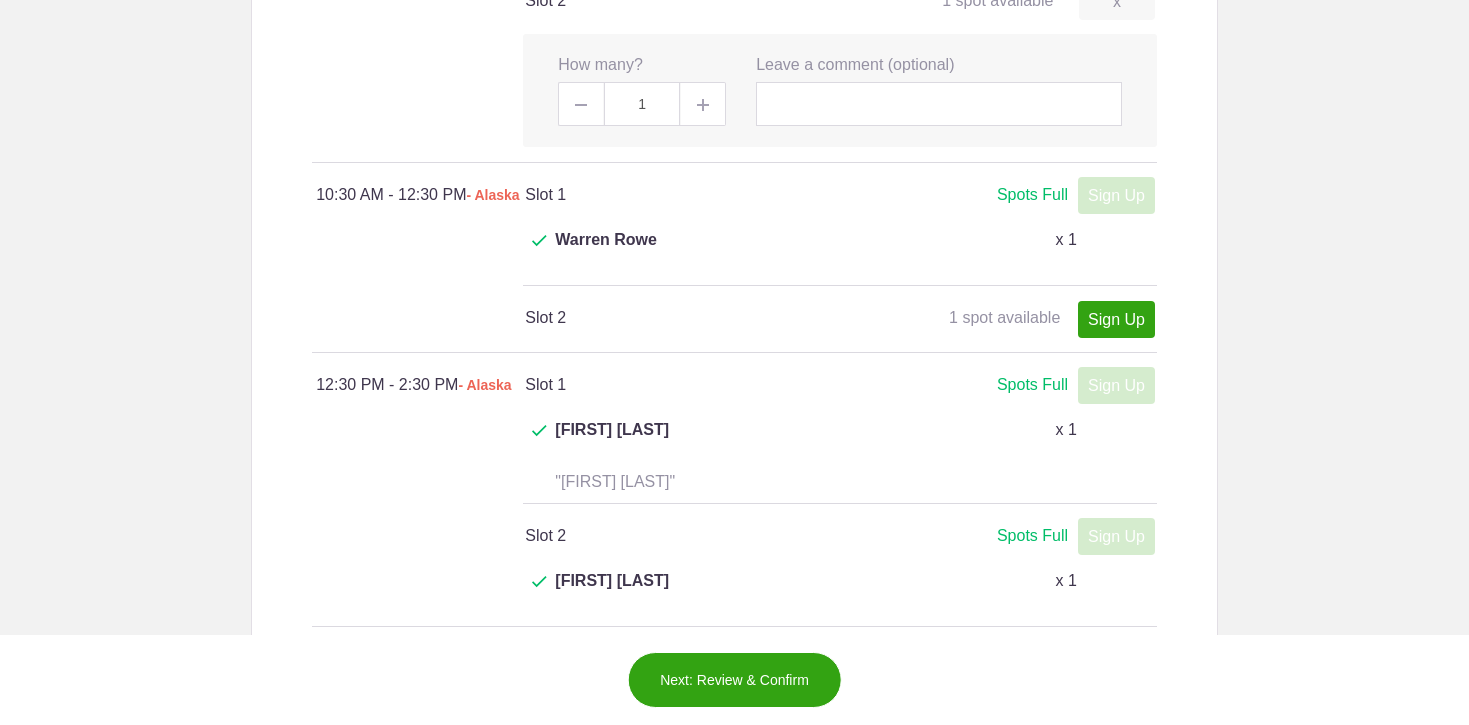 click on "Next: Review & Confirm" at bounding box center (734, 680) 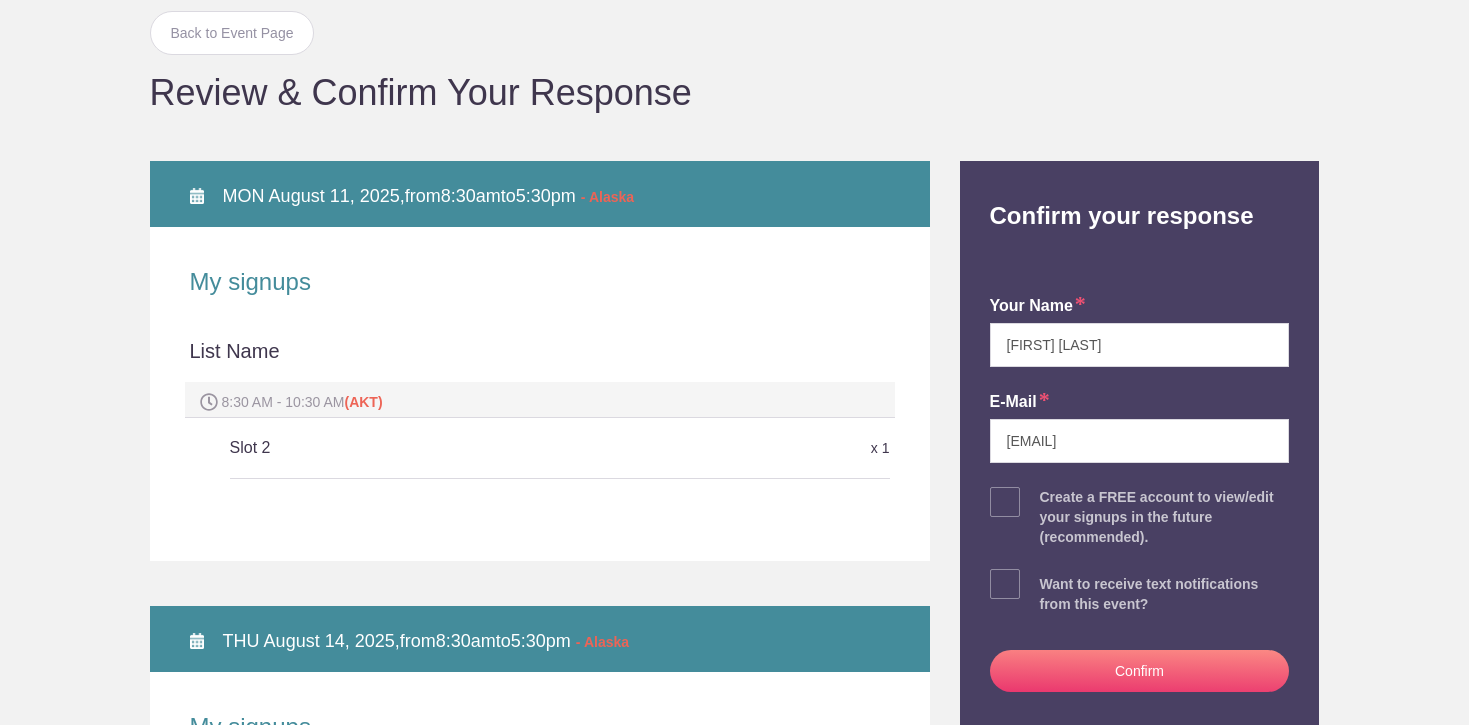 scroll, scrollTop: 0, scrollLeft: 0, axis: both 